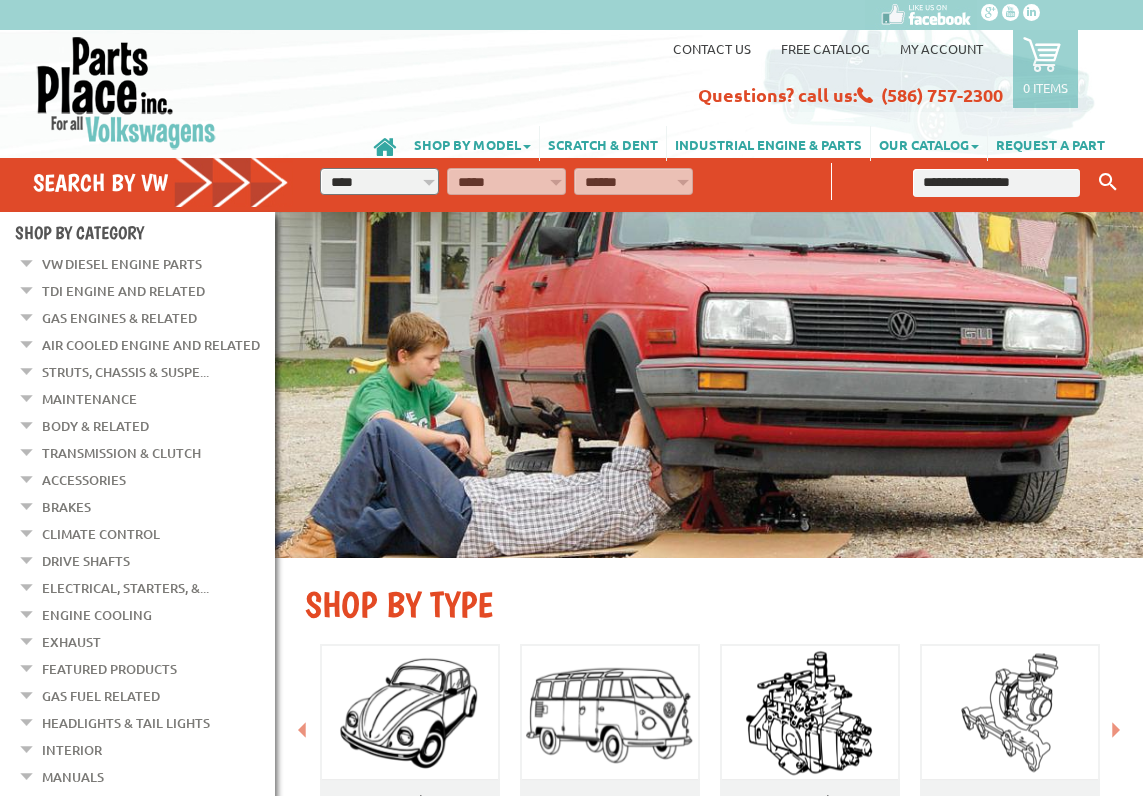 scroll, scrollTop: 0, scrollLeft: 0, axis: both 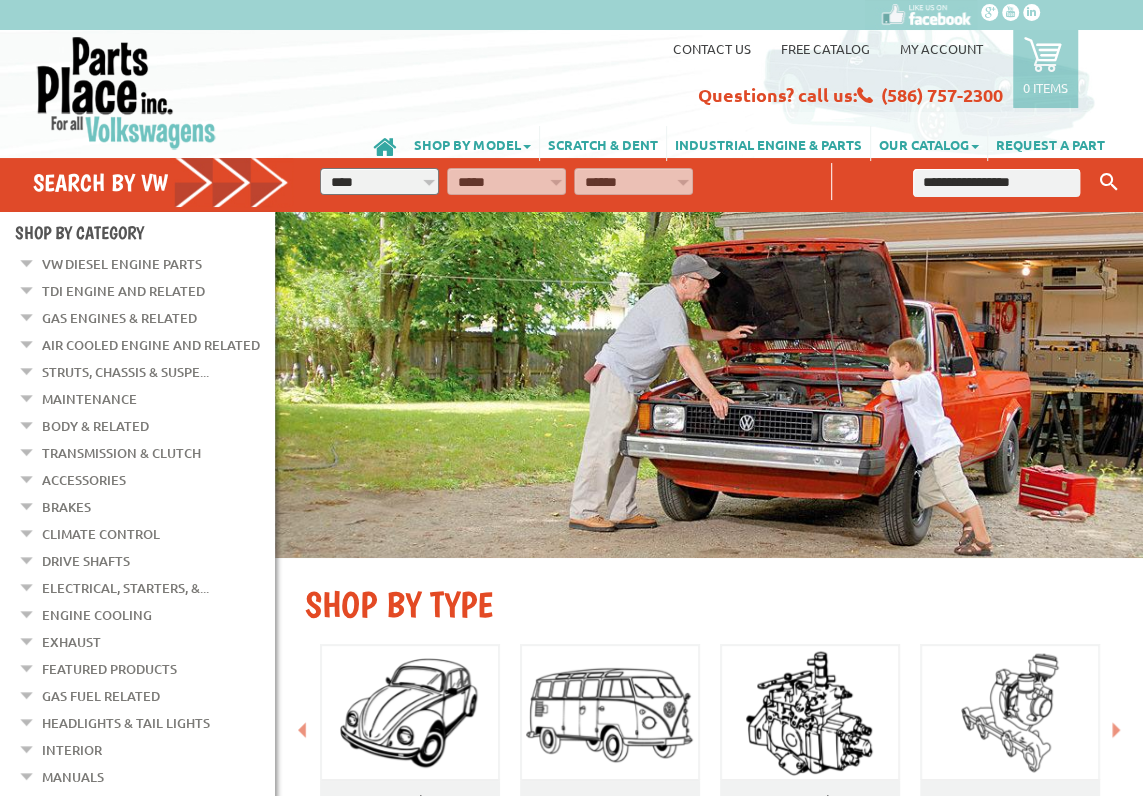 click on "**********" at bounding box center (379, 181) 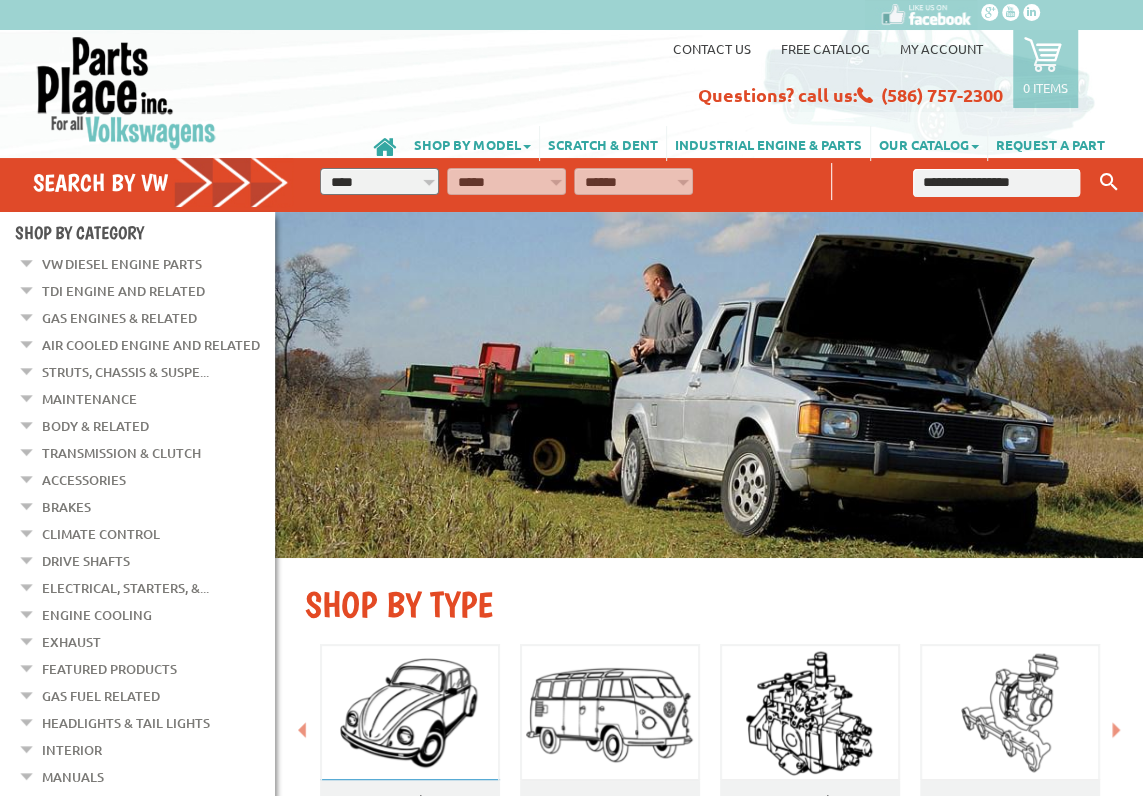 select on "*********" 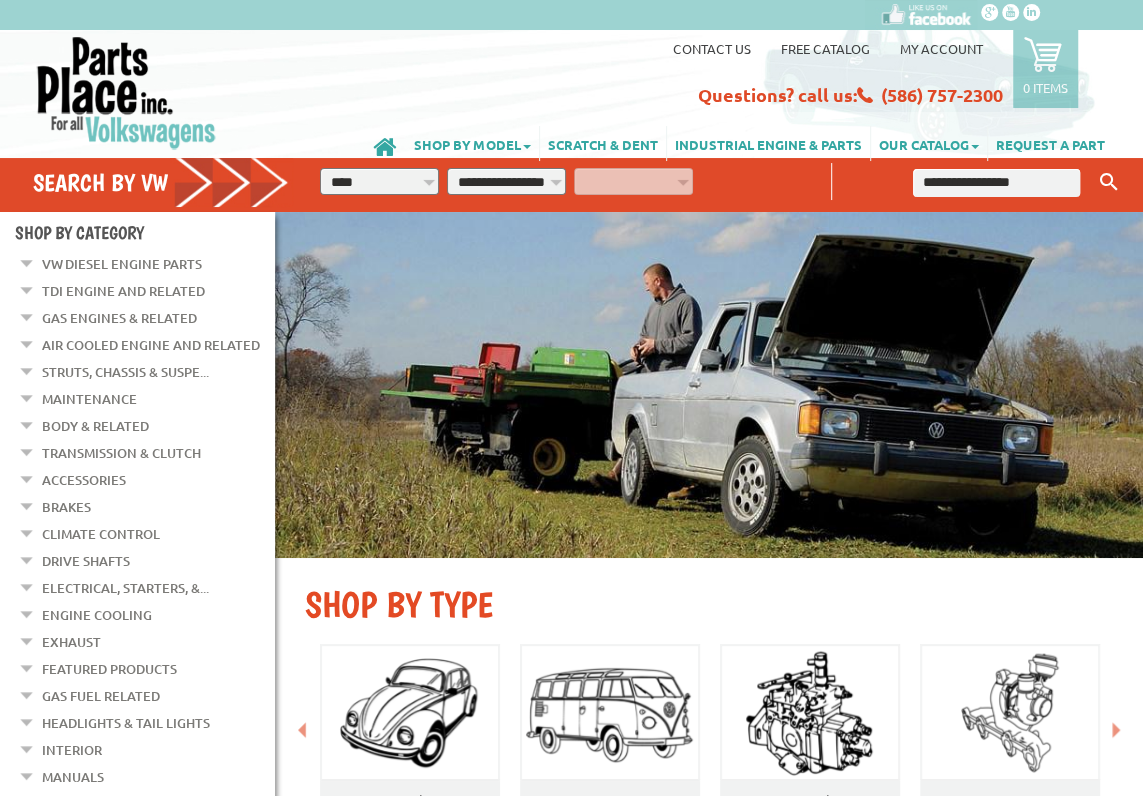 click on "**********" at bounding box center (506, 181) 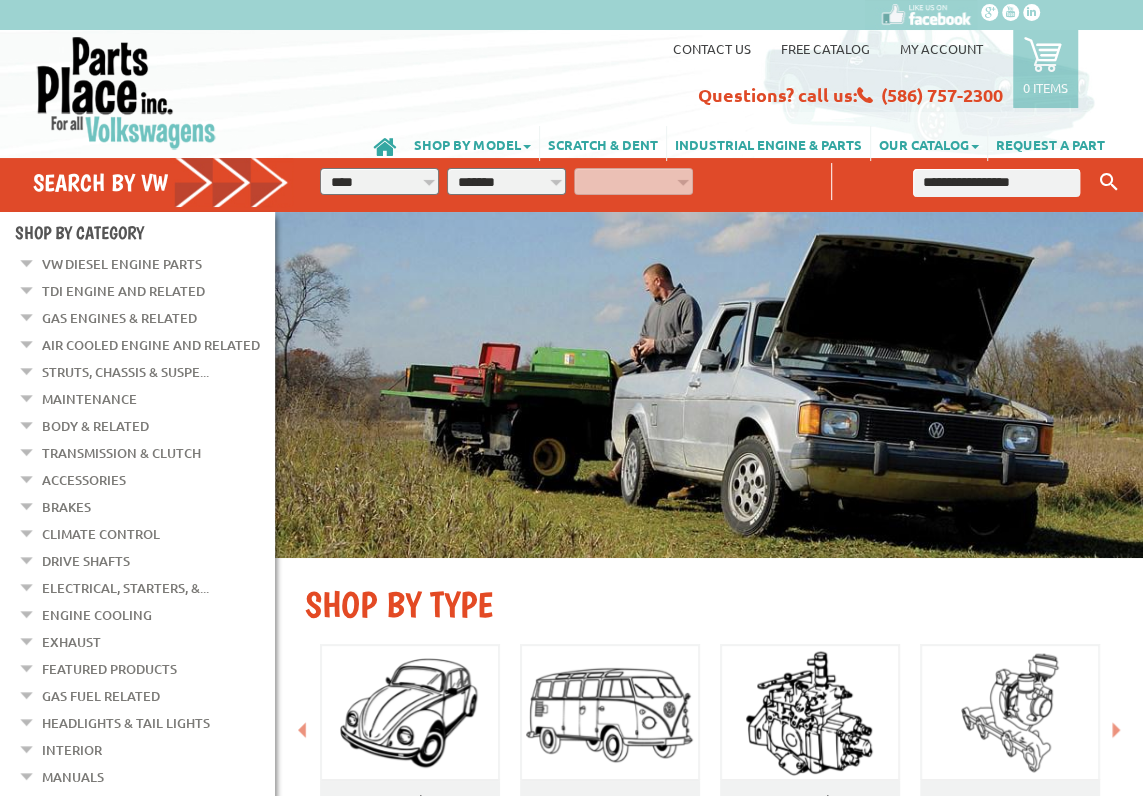 click on "**********" at bounding box center [506, 181] 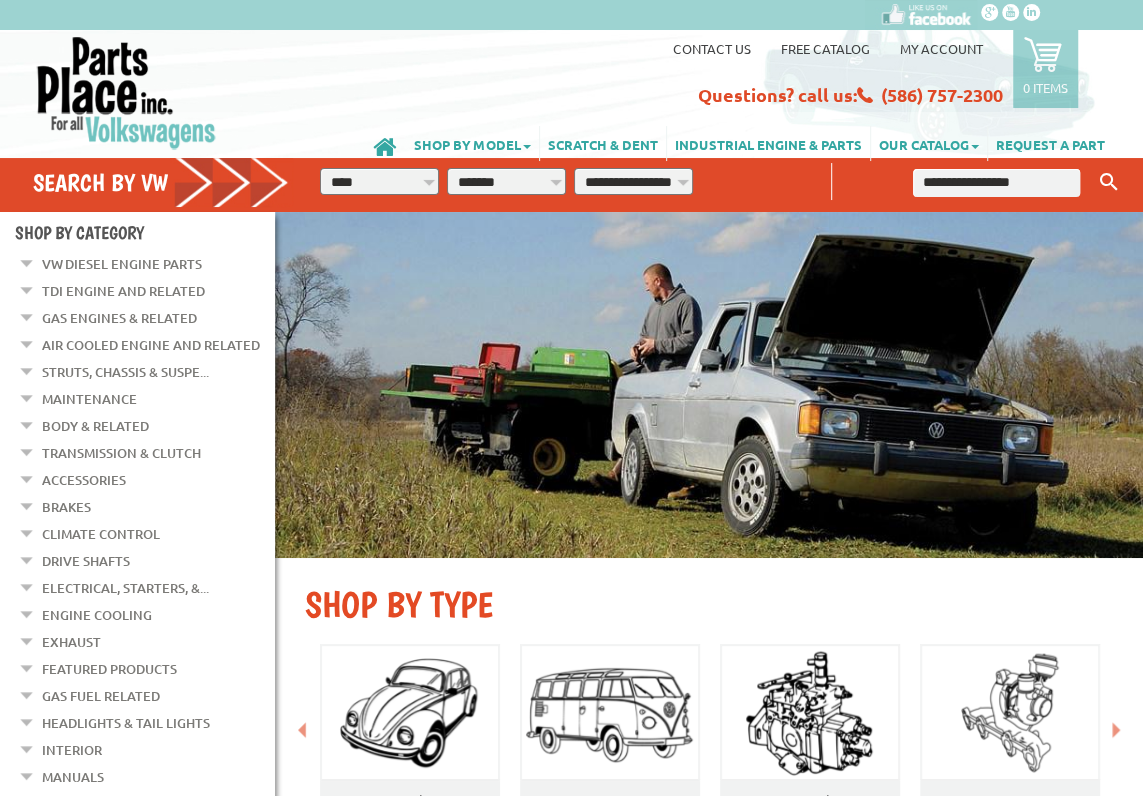 click on "**********" at bounding box center [633, 181] 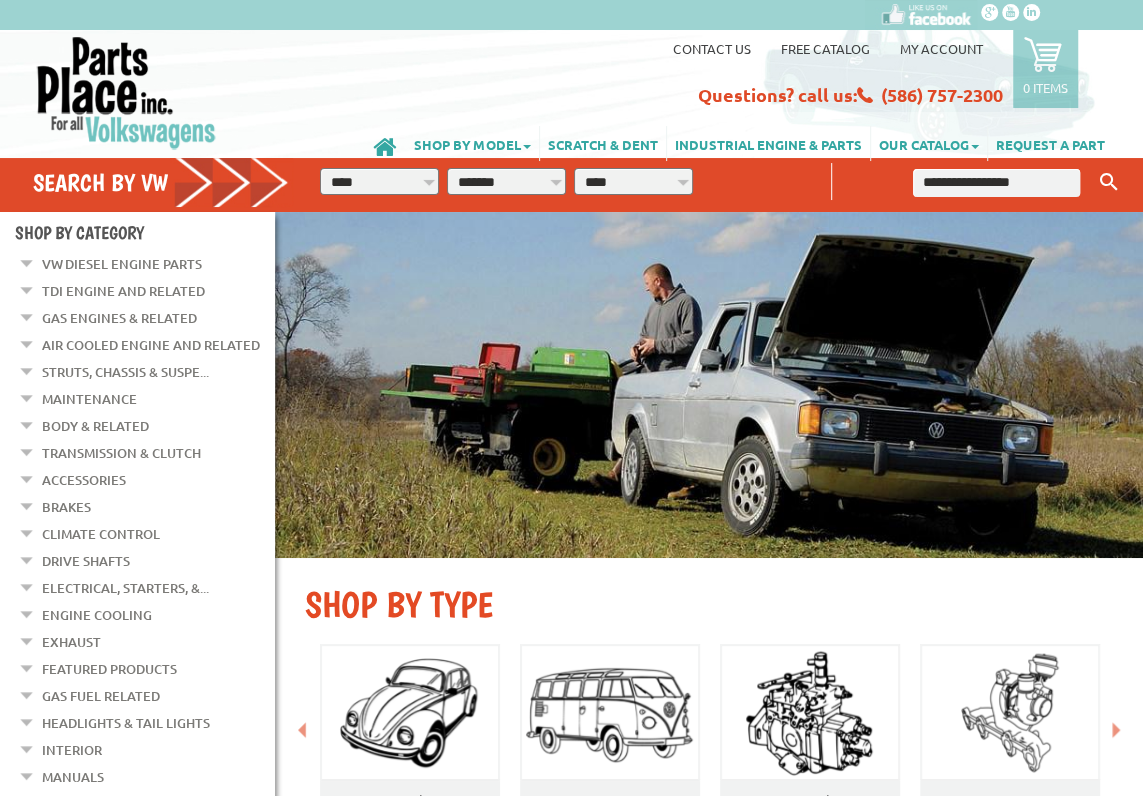 click on "**********" at bounding box center [633, 181] 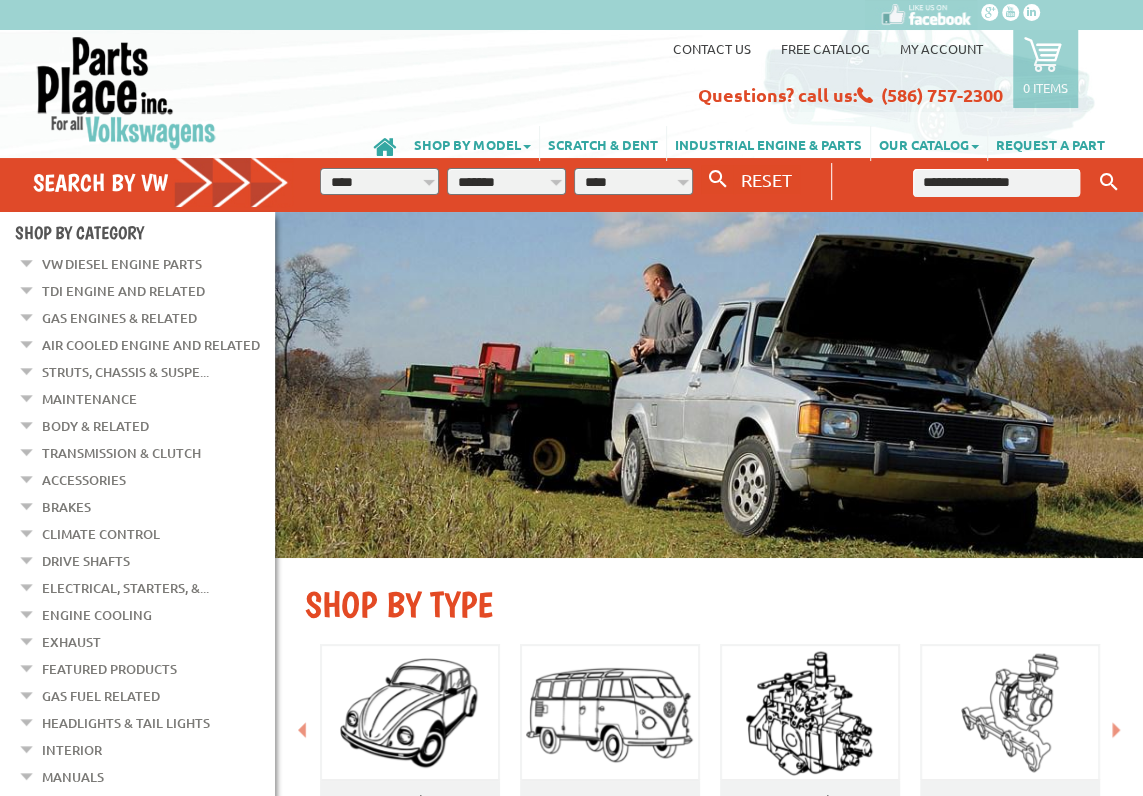 click at bounding box center (996, 183) 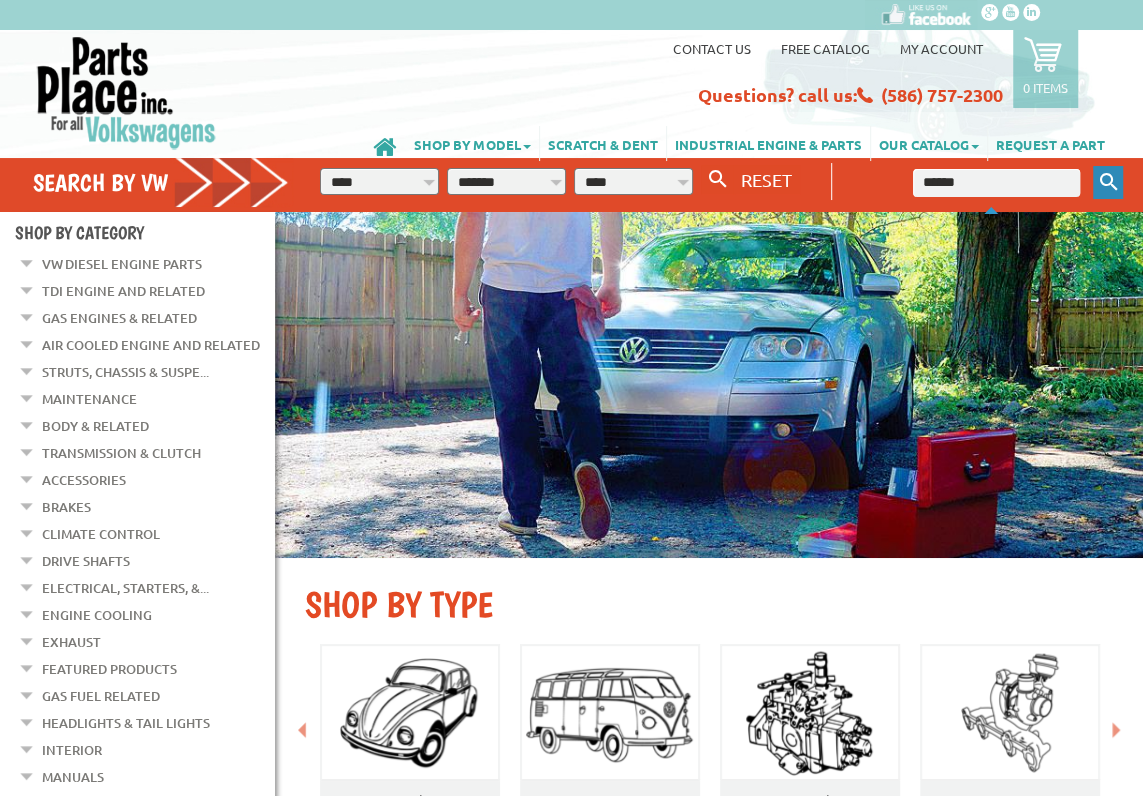 type on "******" 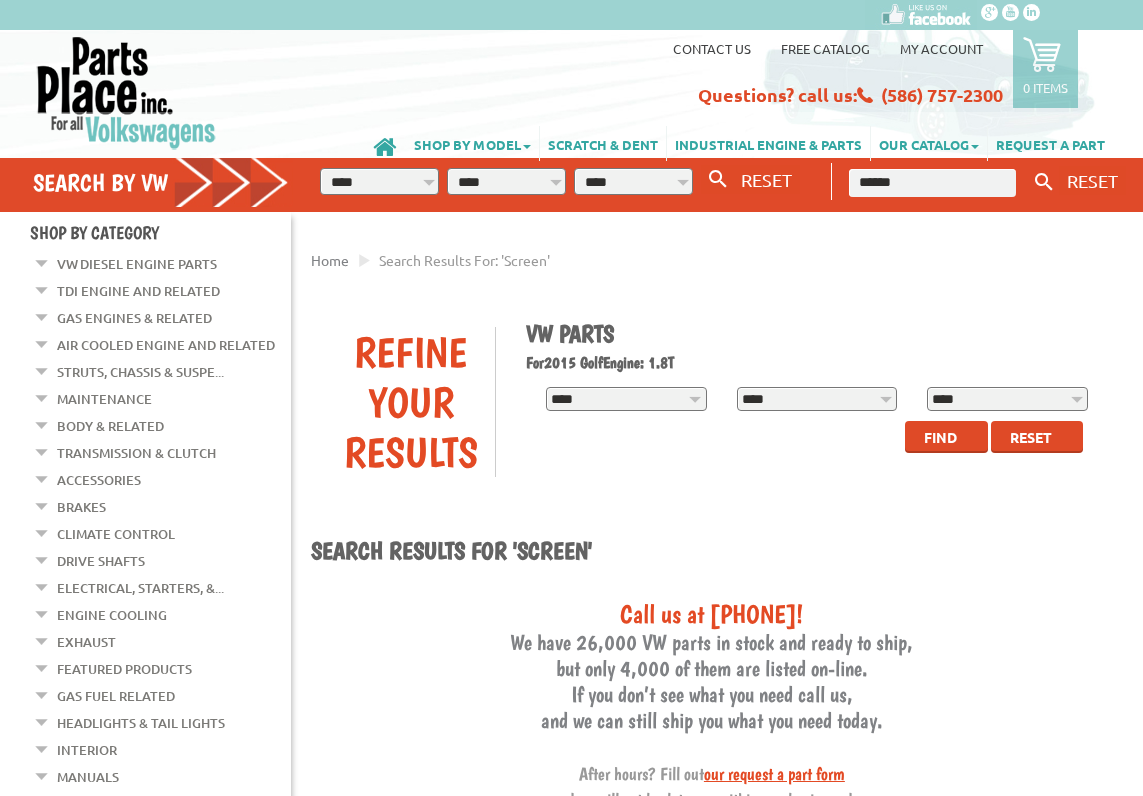 scroll, scrollTop: 0, scrollLeft: 0, axis: both 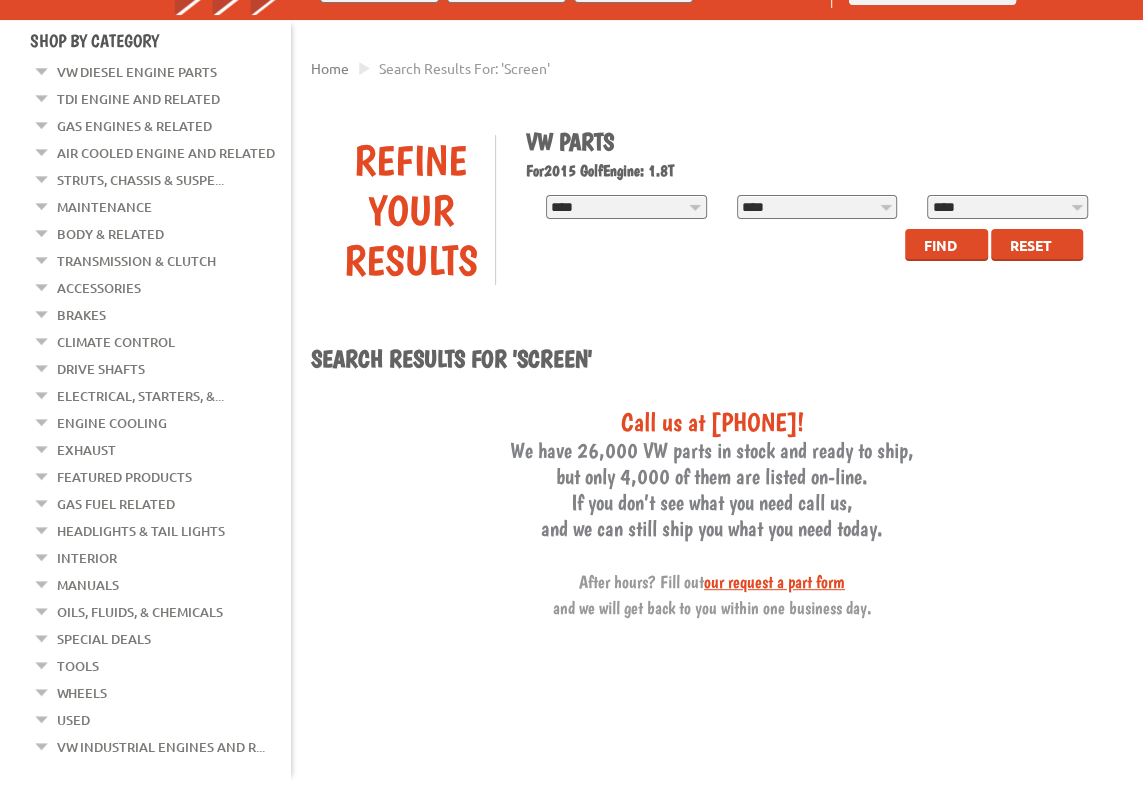 click on "Find" at bounding box center [940, 245] 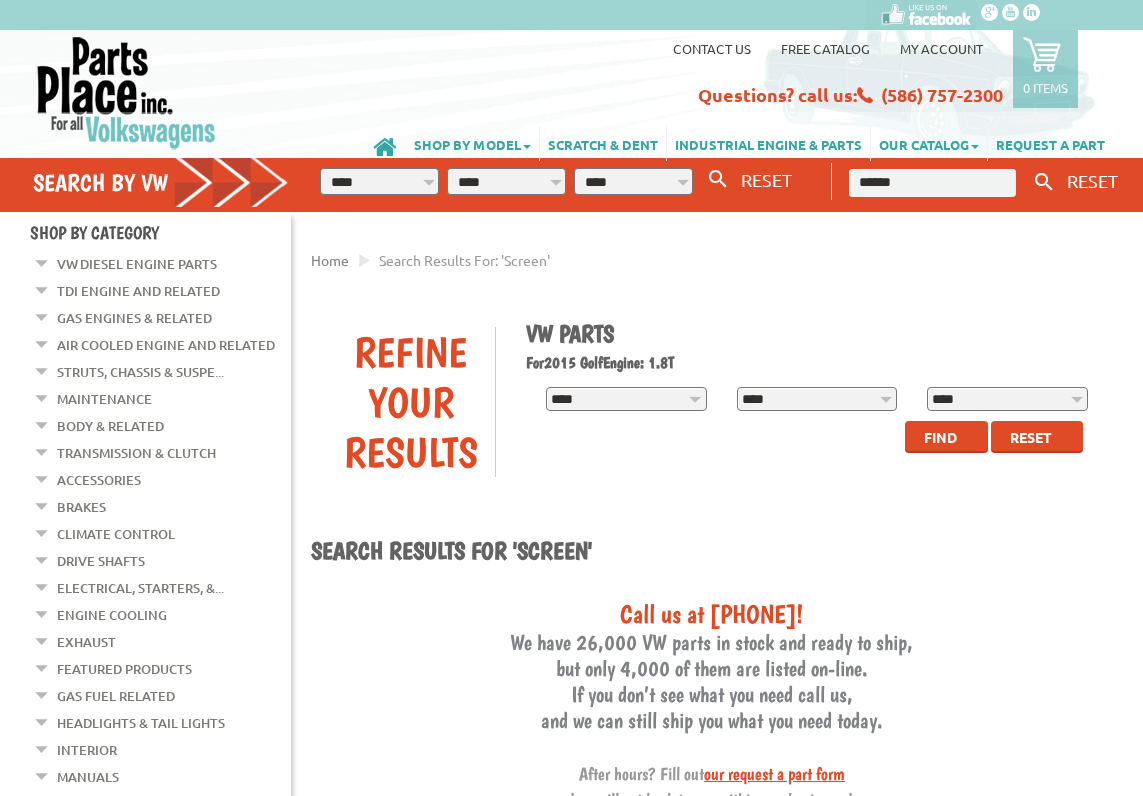 scroll, scrollTop: 0, scrollLeft: 0, axis: both 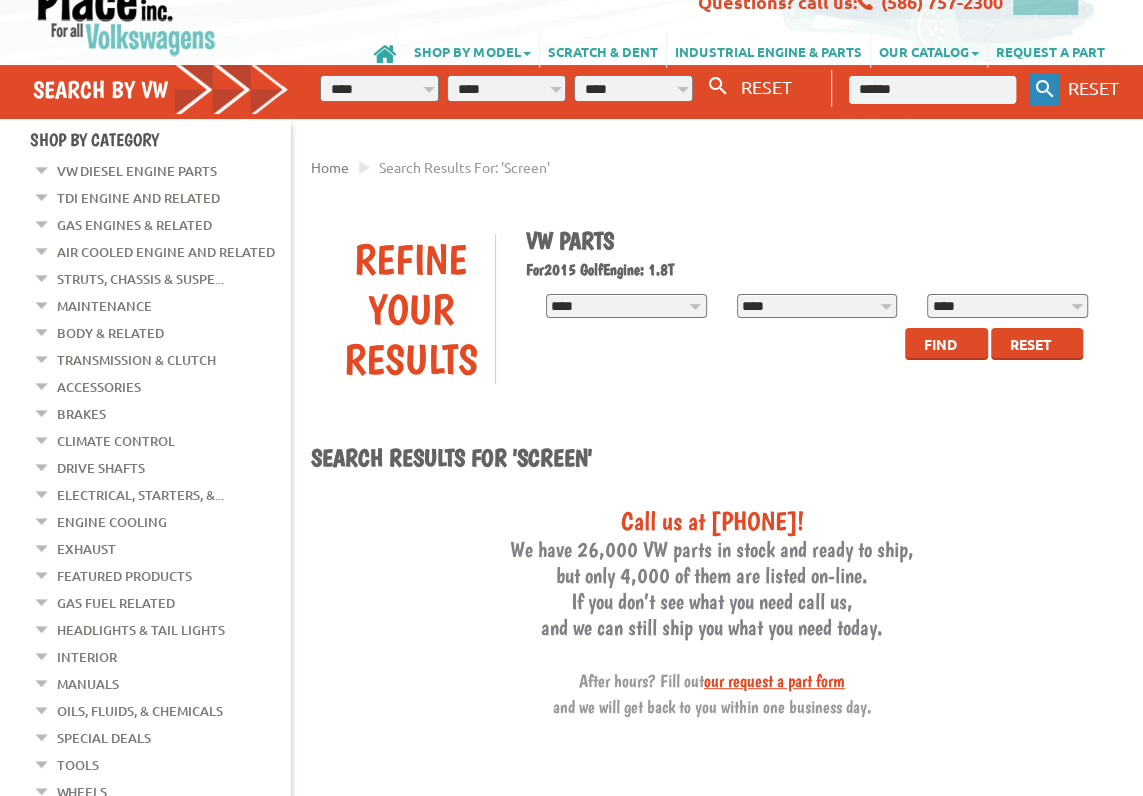click on "Keyword Search" at bounding box center [1044, 89] 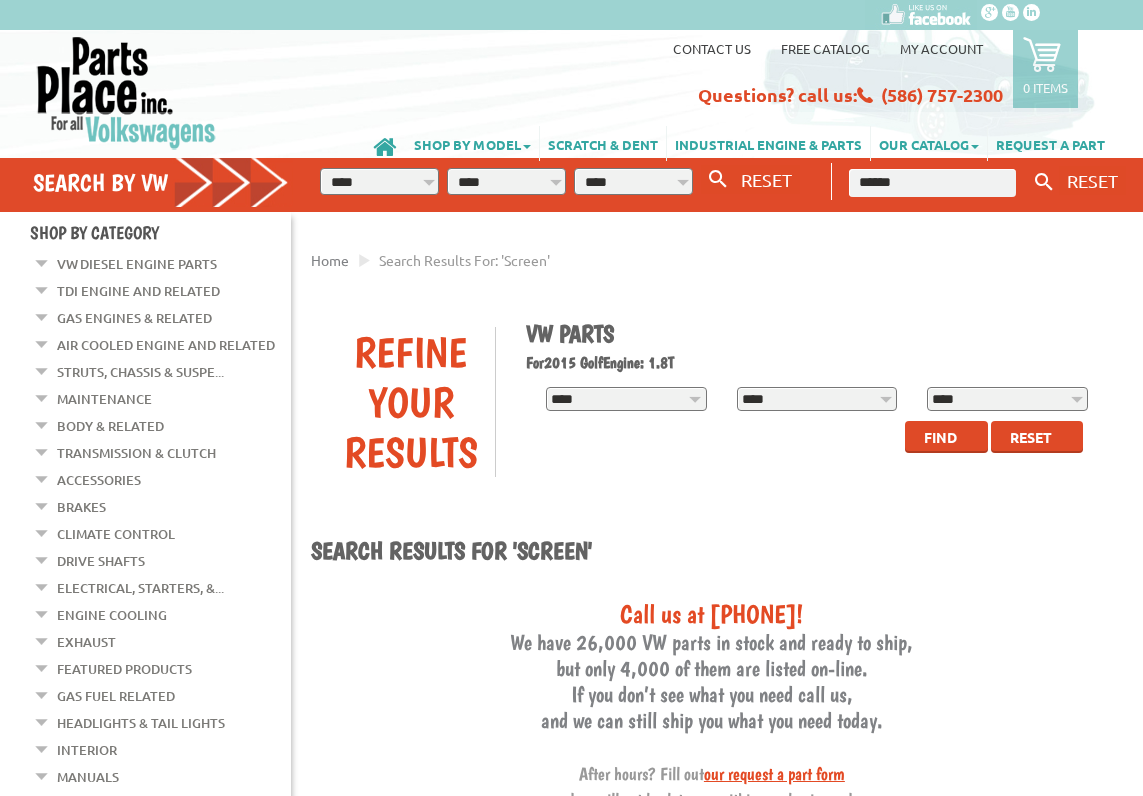 scroll, scrollTop: 0, scrollLeft: 0, axis: both 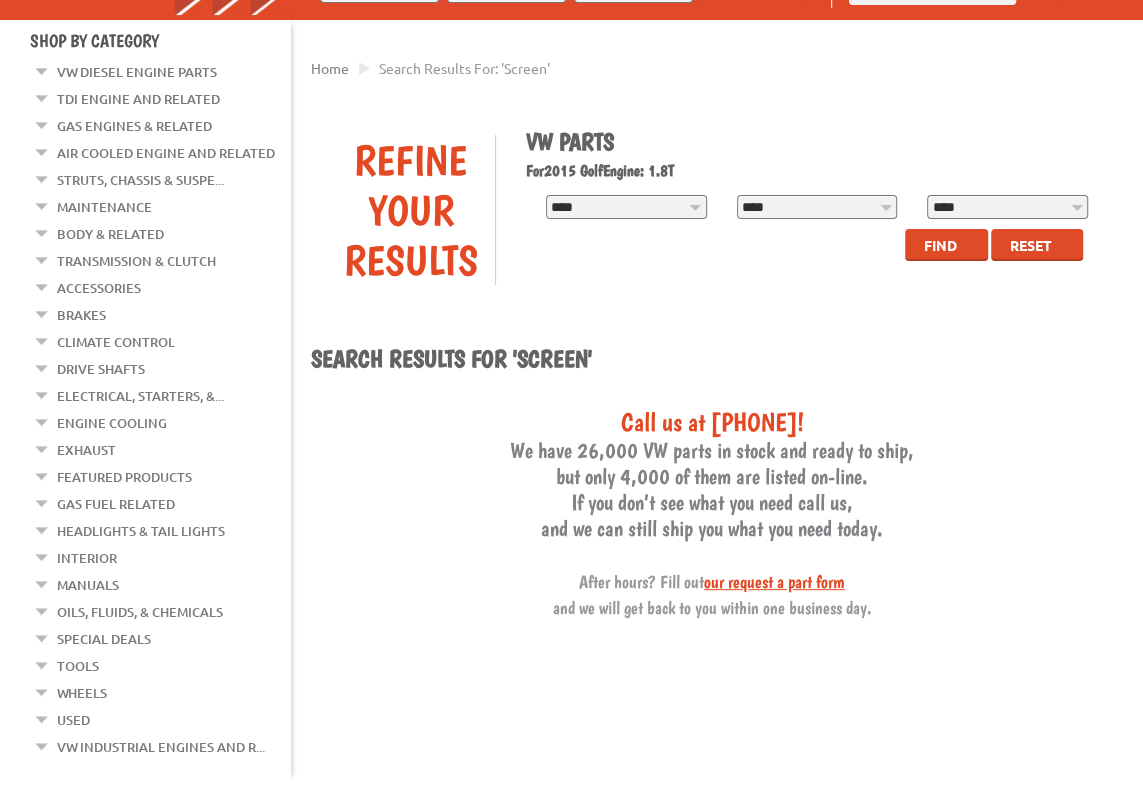 click on "Find" at bounding box center (940, 245) 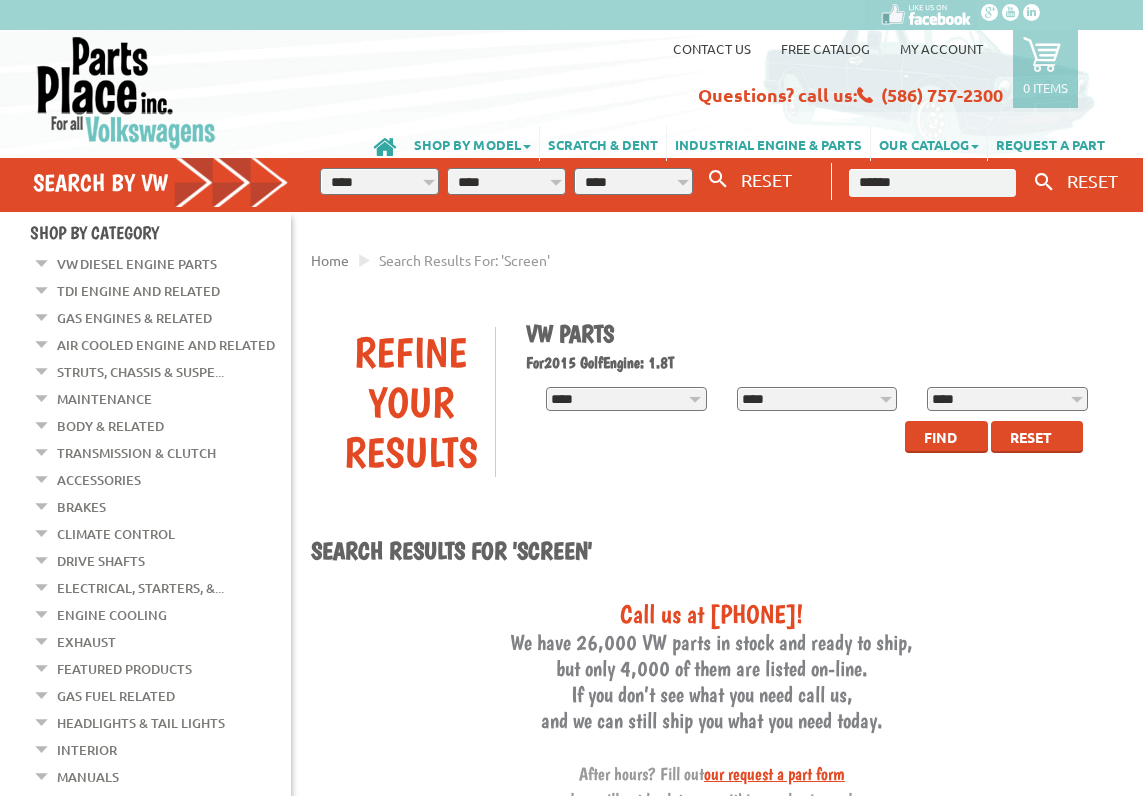 scroll, scrollTop: 0, scrollLeft: 0, axis: both 